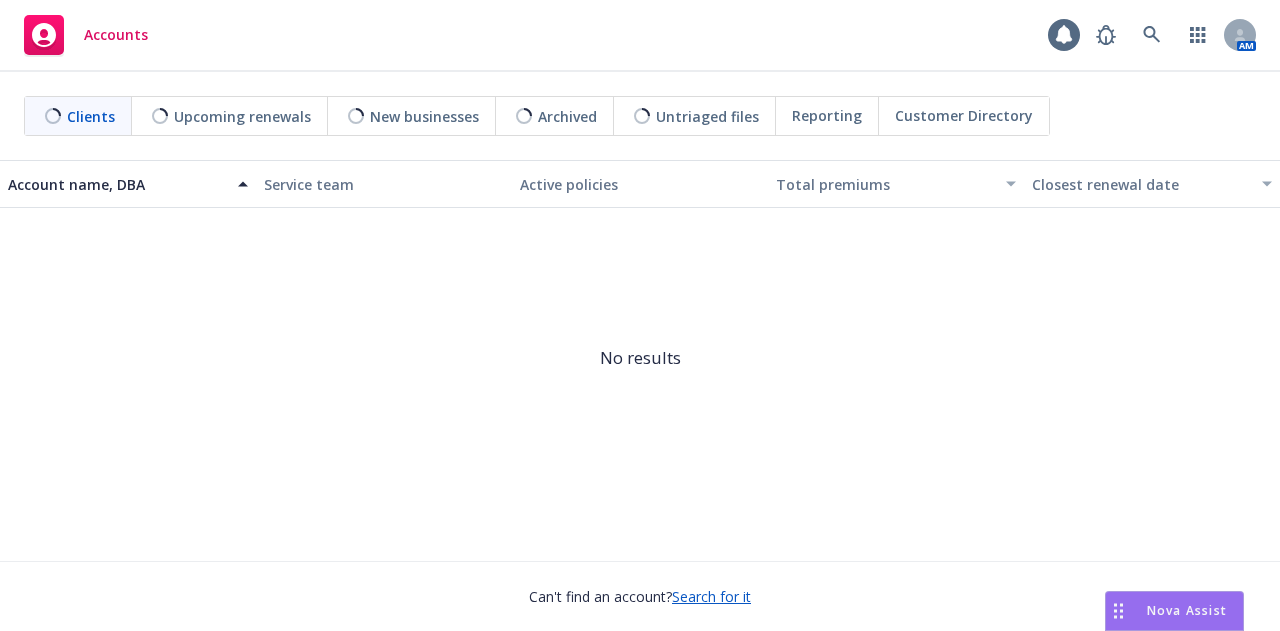 scroll, scrollTop: 0, scrollLeft: 0, axis: both 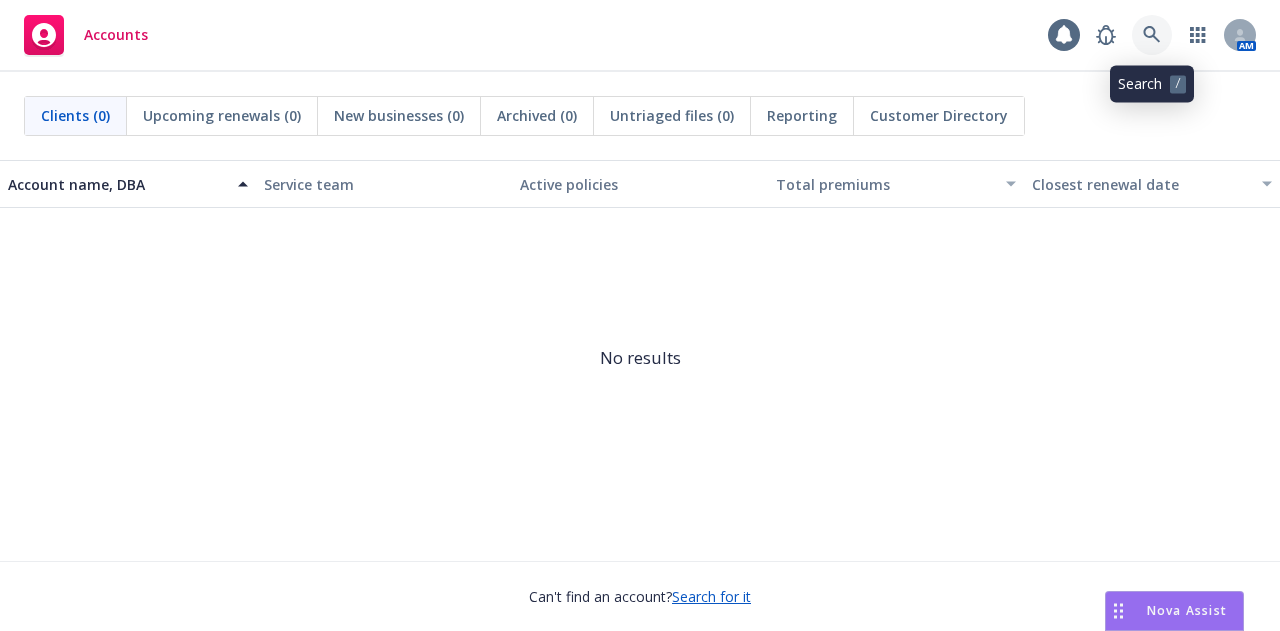 click 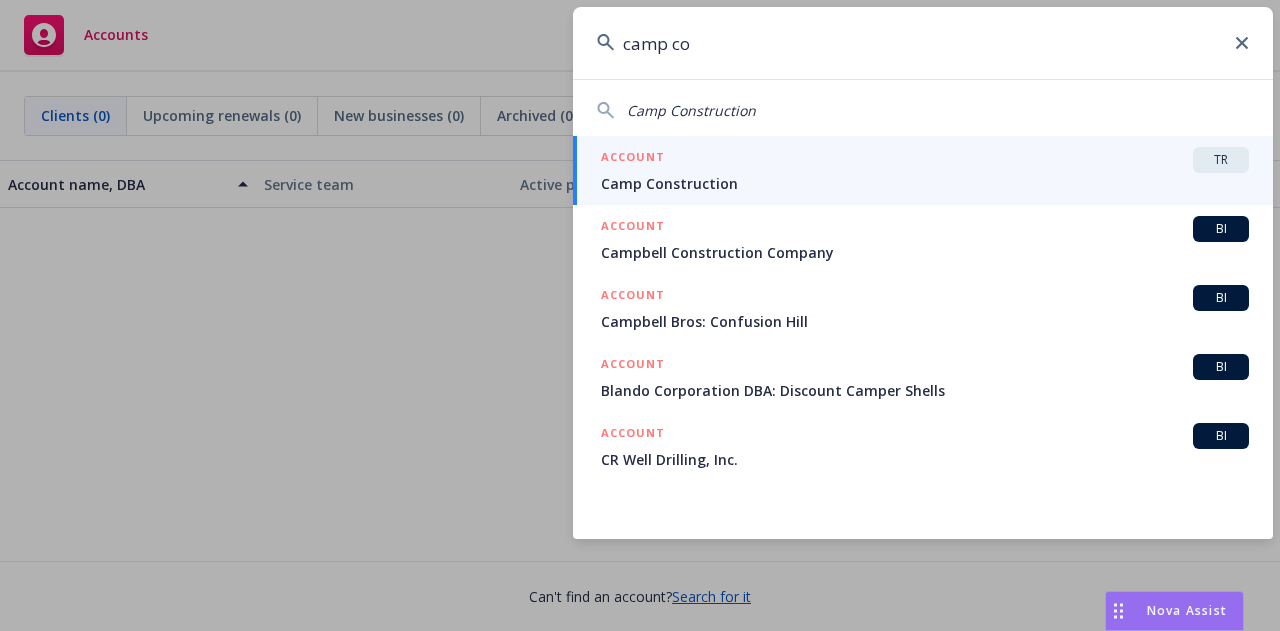 type on "camp co" 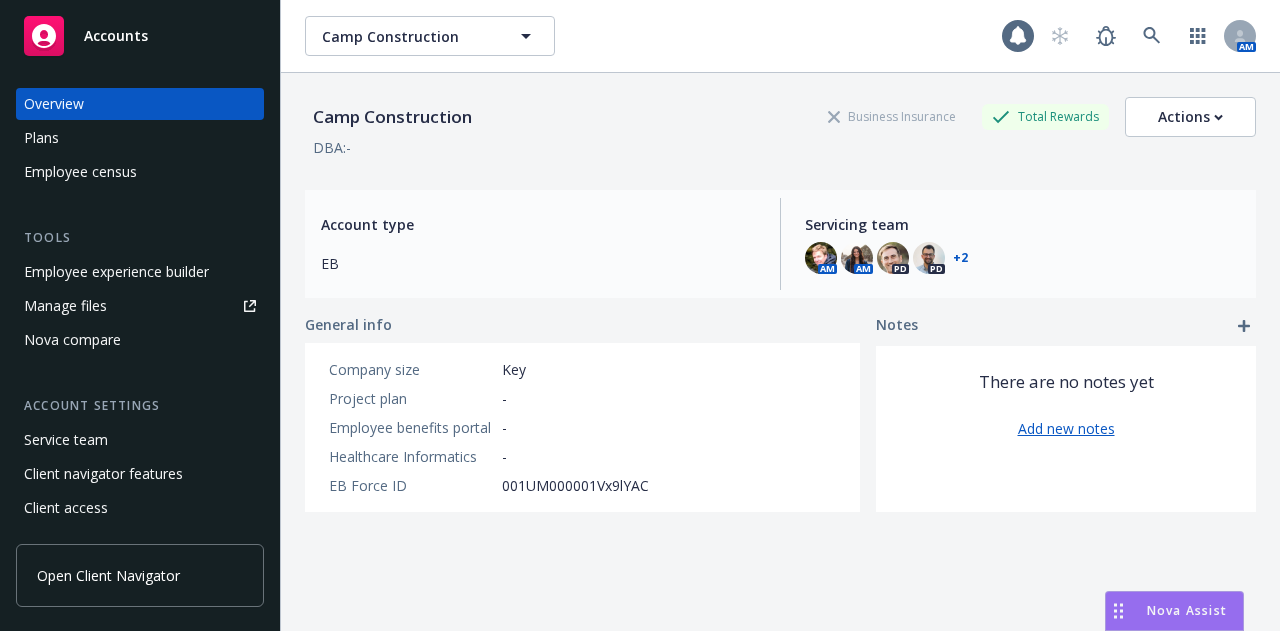click on "Employee experience builder" at bounding box center (116, 272) 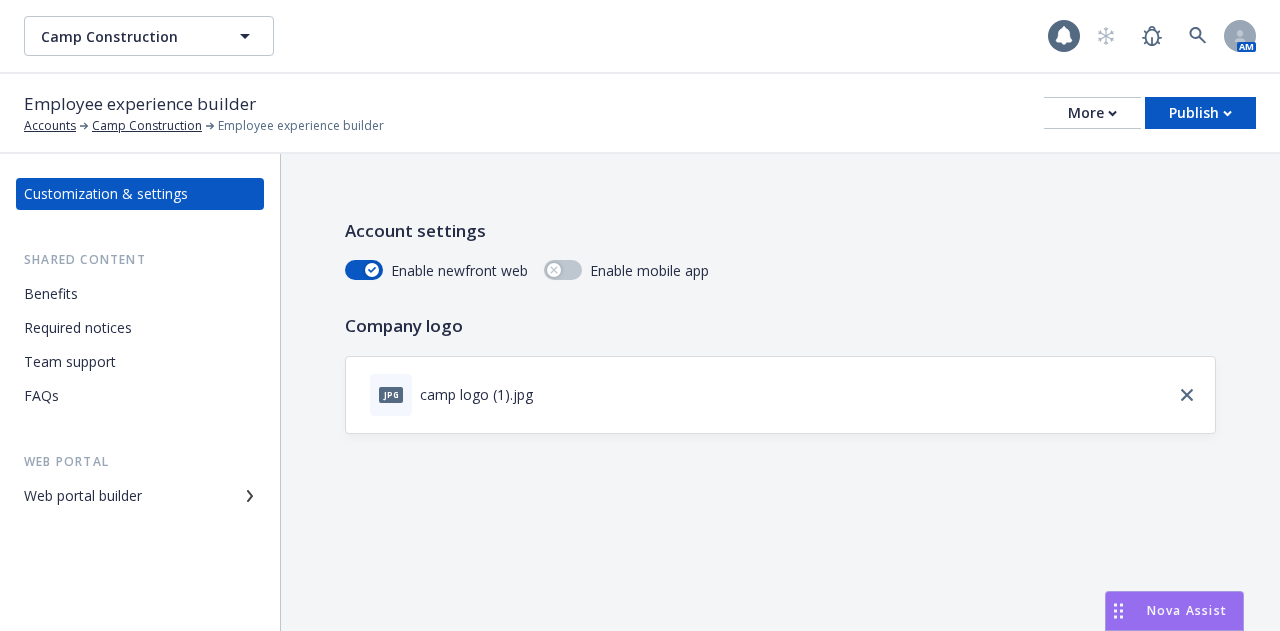 scroll, scrollTop: 0, scrollLeft: 0, axis: both 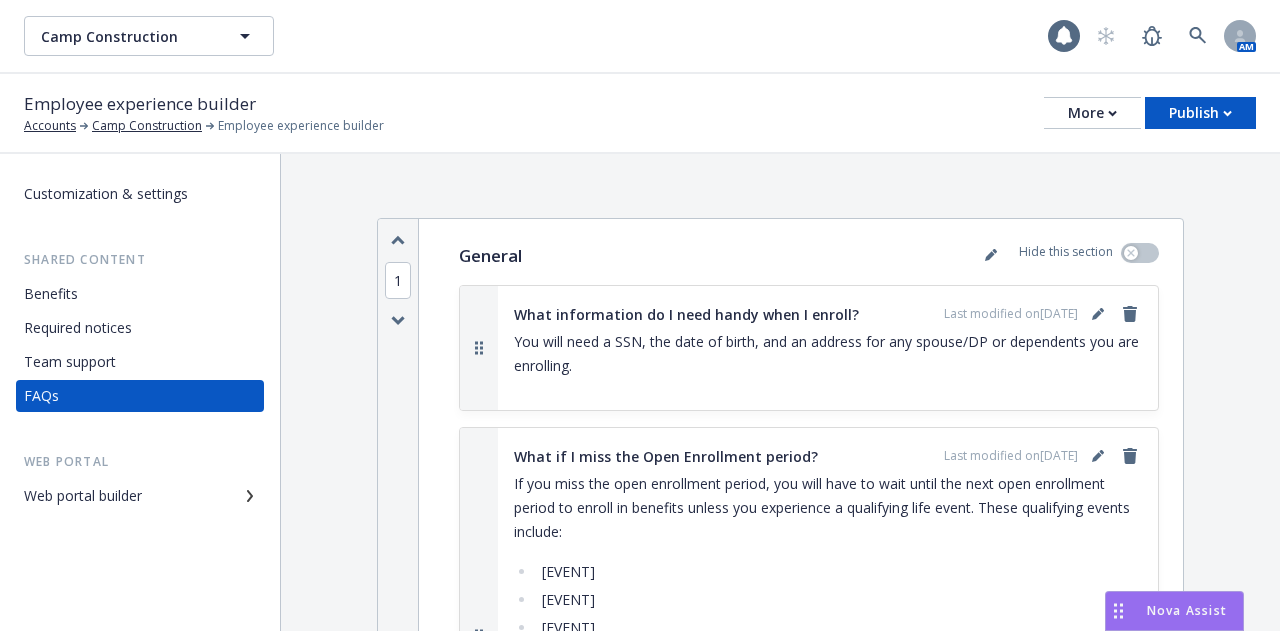 click on "Customization & settings Shared content Benefits Required notices Team support FAQs Web portal Web portal builder" at bounding box center [140, 392] 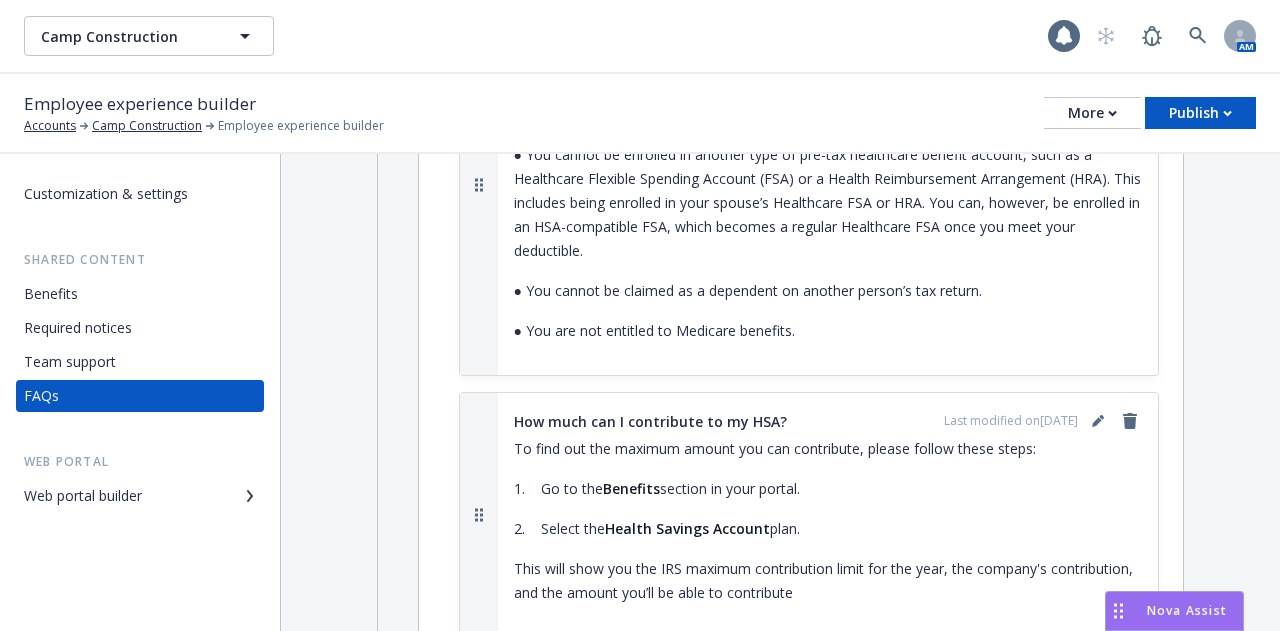 scroll, scrollTop: 2411, scrollLeft: 0, axis: vertical 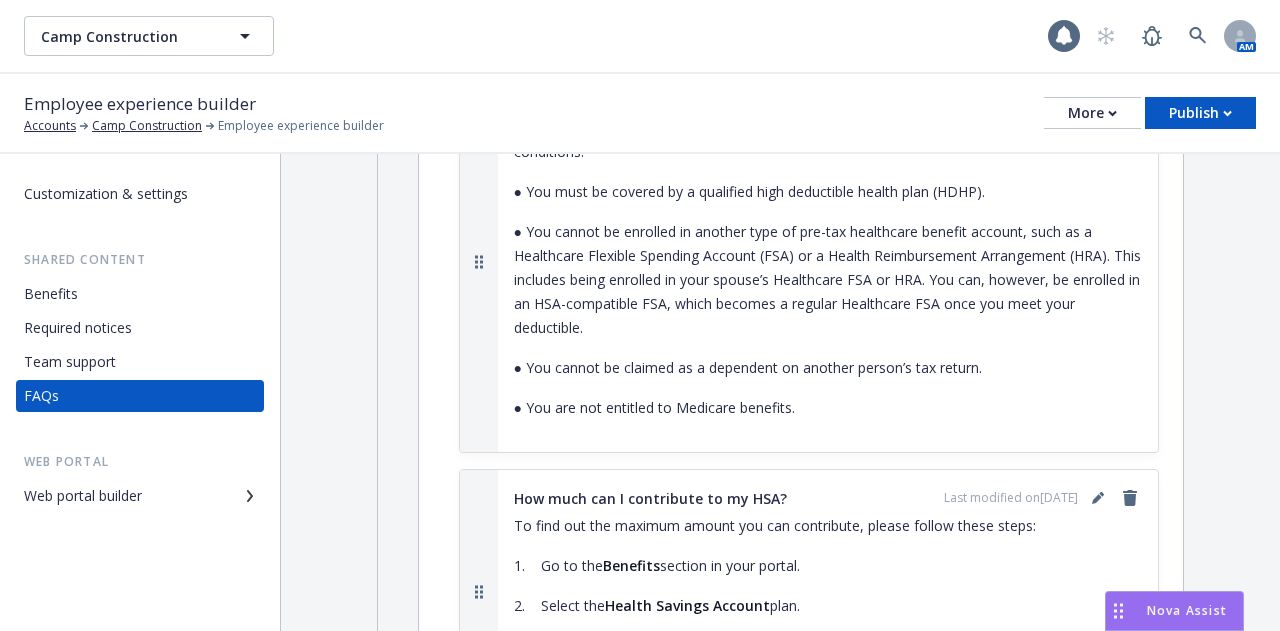 click on "Team support" at bounding box center [70, 362] 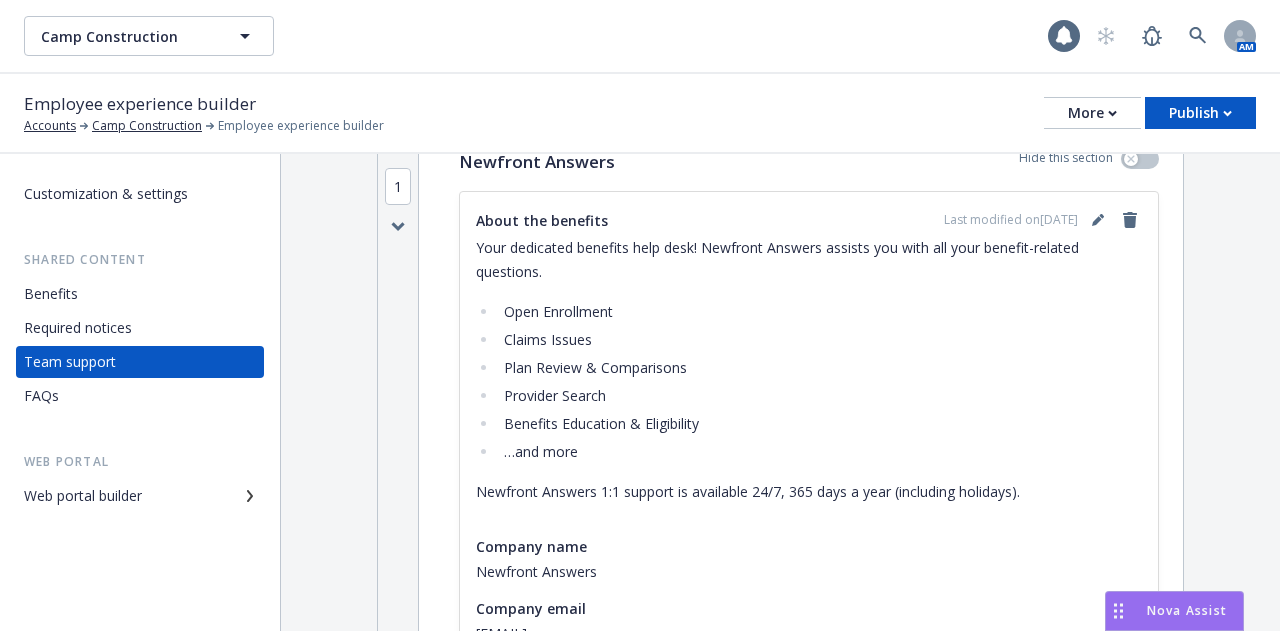 scroll, scrollTop: 0, scrollLeft: 0, axis: both 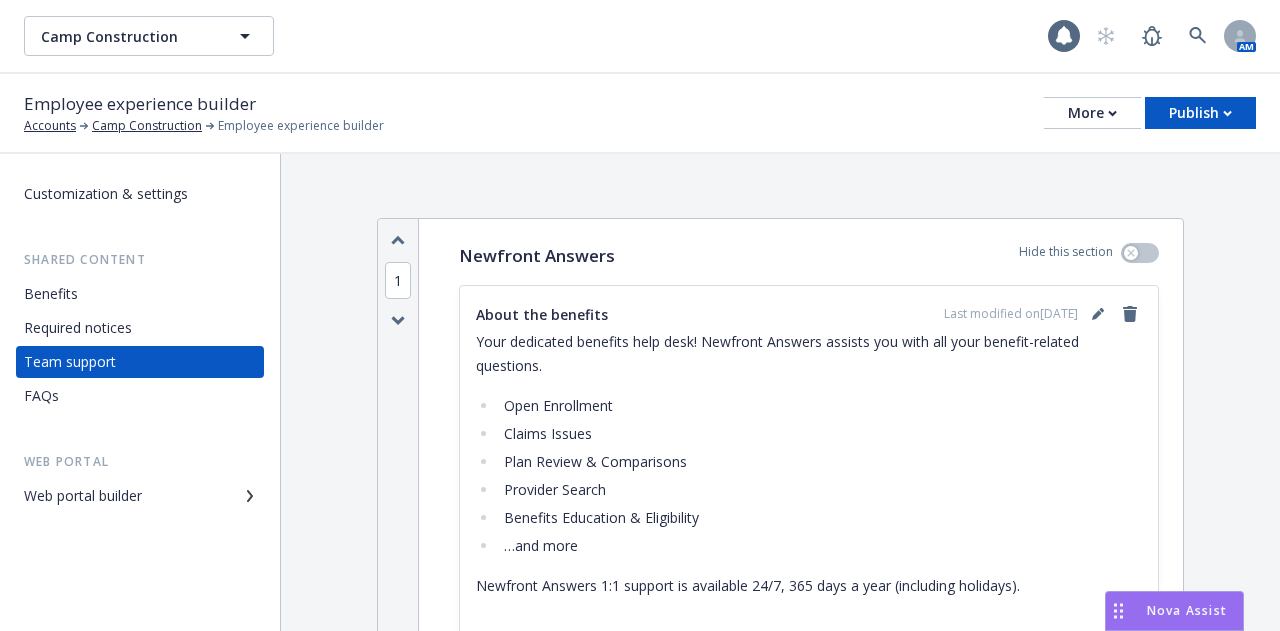 click on "Required notices" at bounding box center (140, 328) 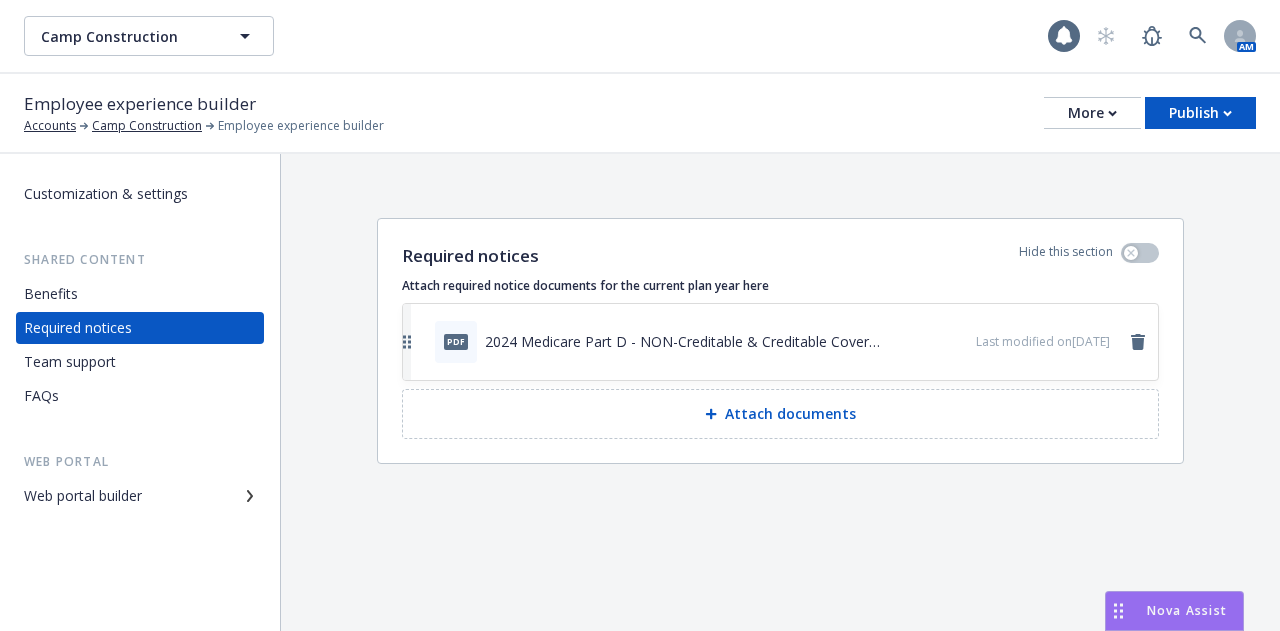 click on "FAQs" at bounding box center [140, 396] 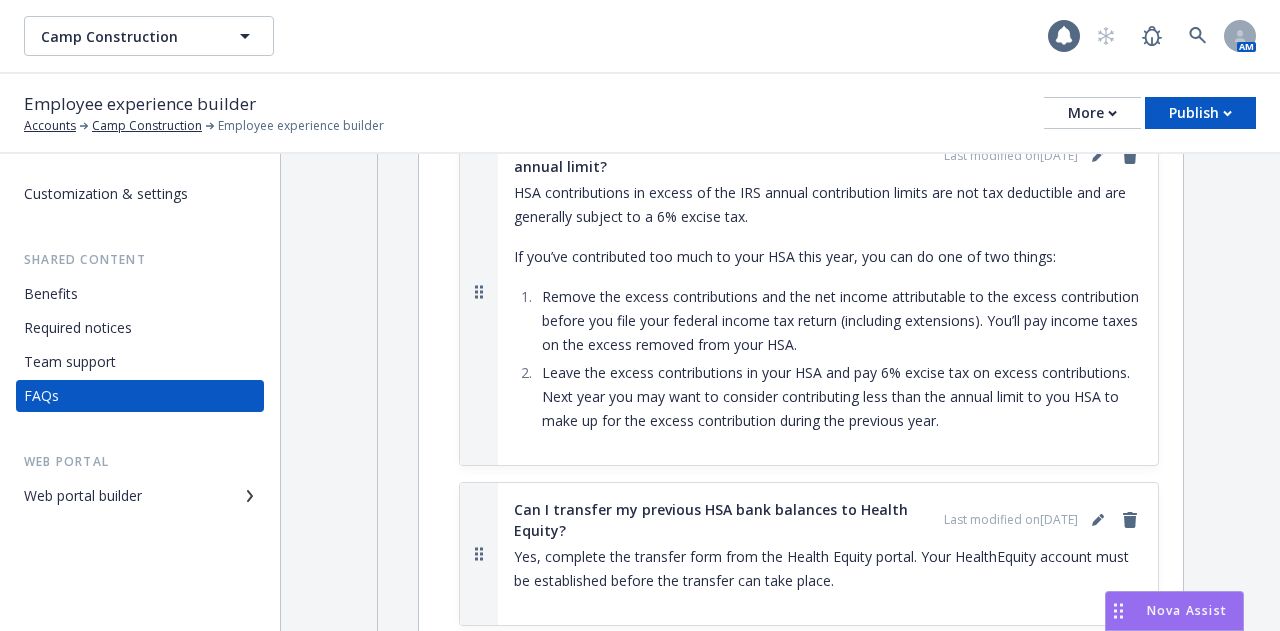 scroll, scrollTop: 7529, scrollLeft: 0, axis: vertical 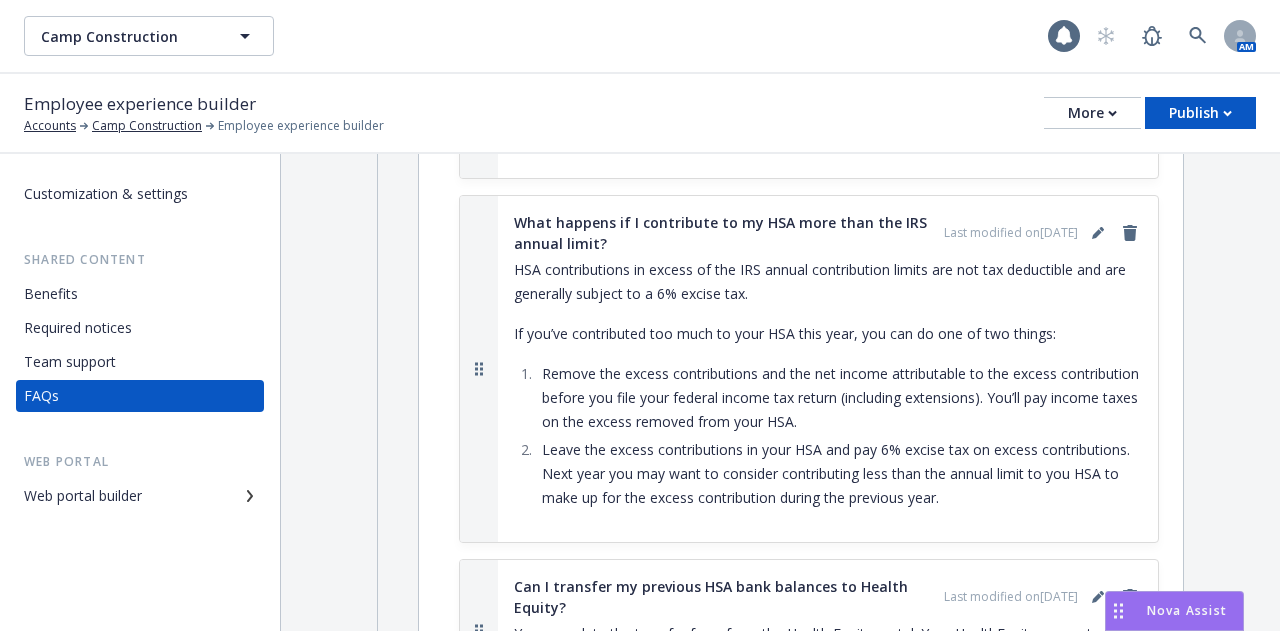 click on "Customization & settings" at bounding box center (106, 194) 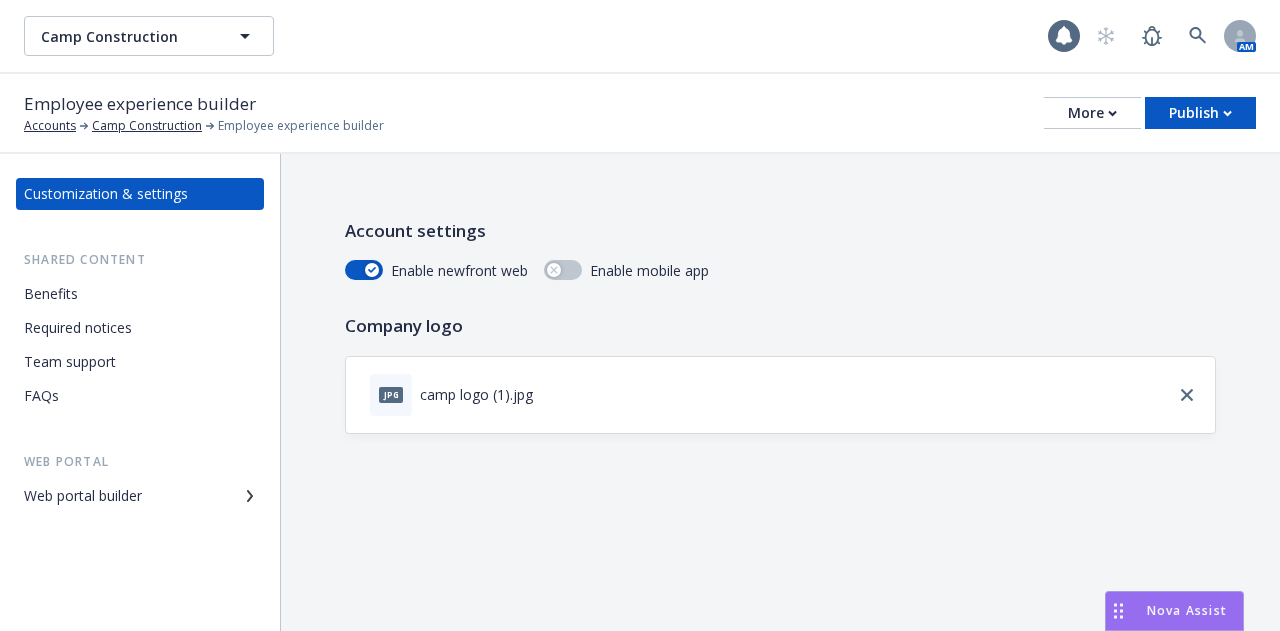 click on "Benefits" at bounding box center [140, 294] 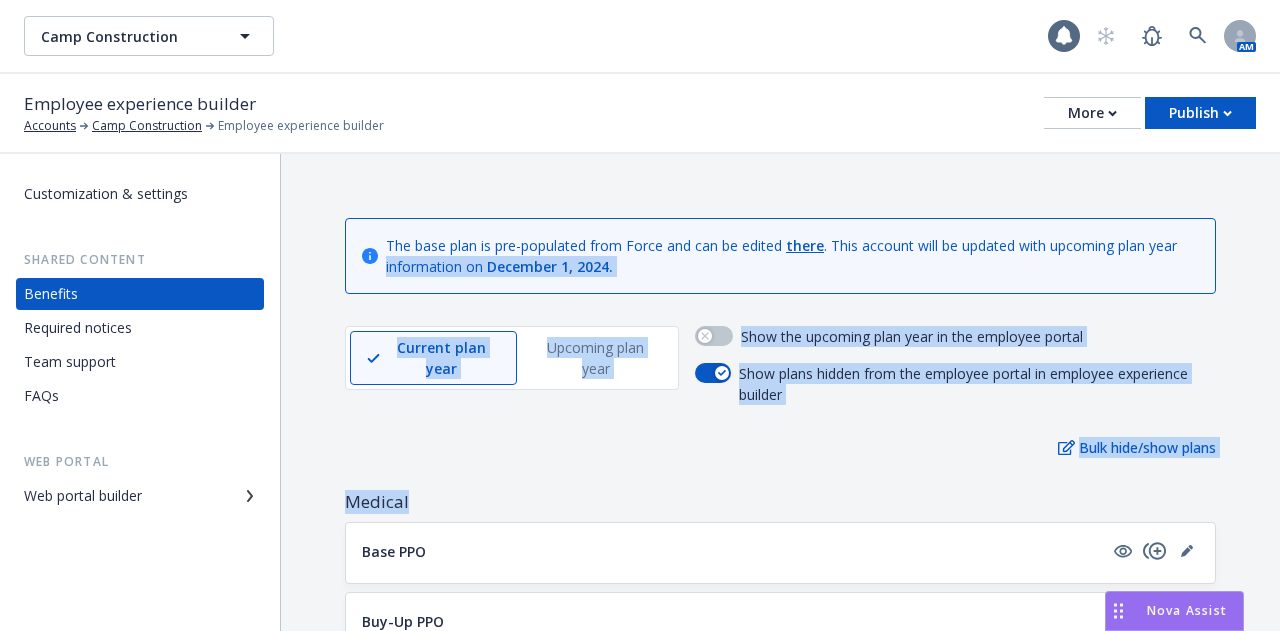 drag, startPoint x: 1259, startPoint y: 251, endPoint x: 1279, endPoint y: 501, distance: 250.79872 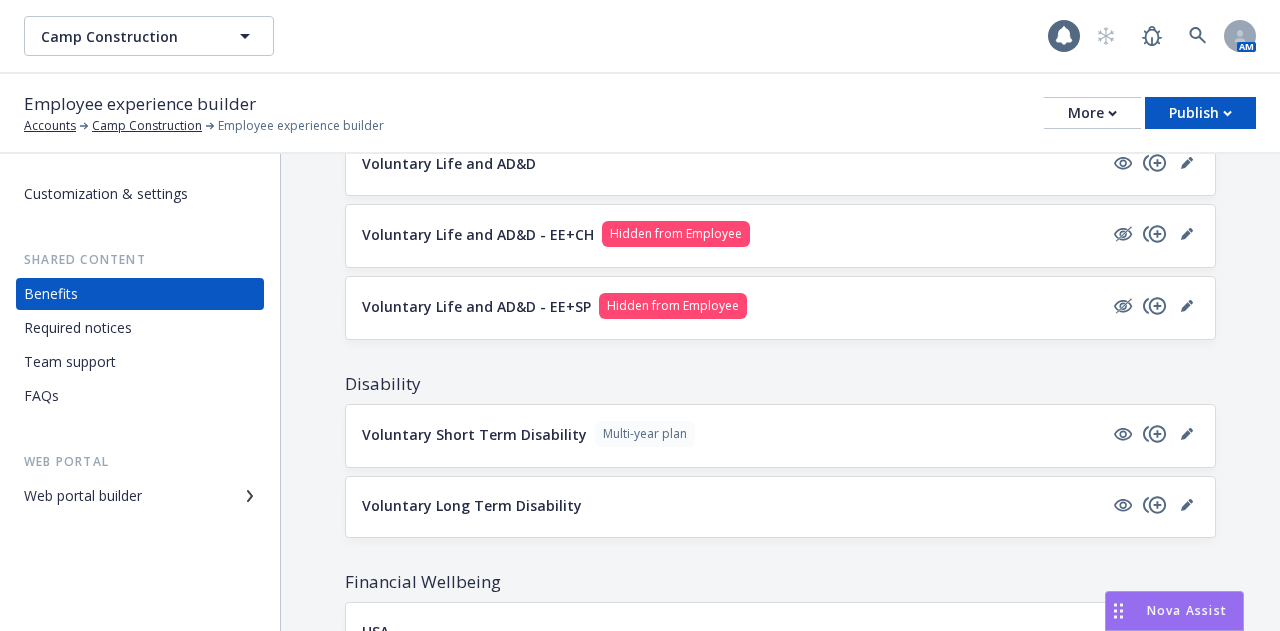 scroll, scrollTop: 1135, scrollLeft: 0, axis: vertical 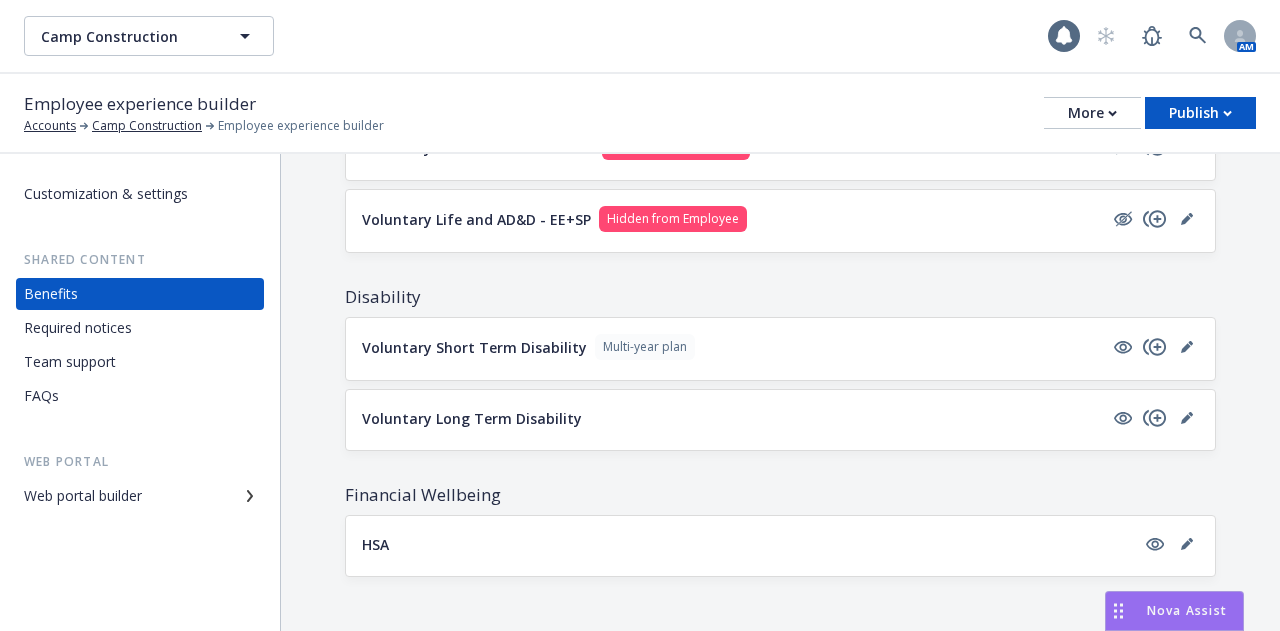 click on "Team support" at bounding box center [140, 362] 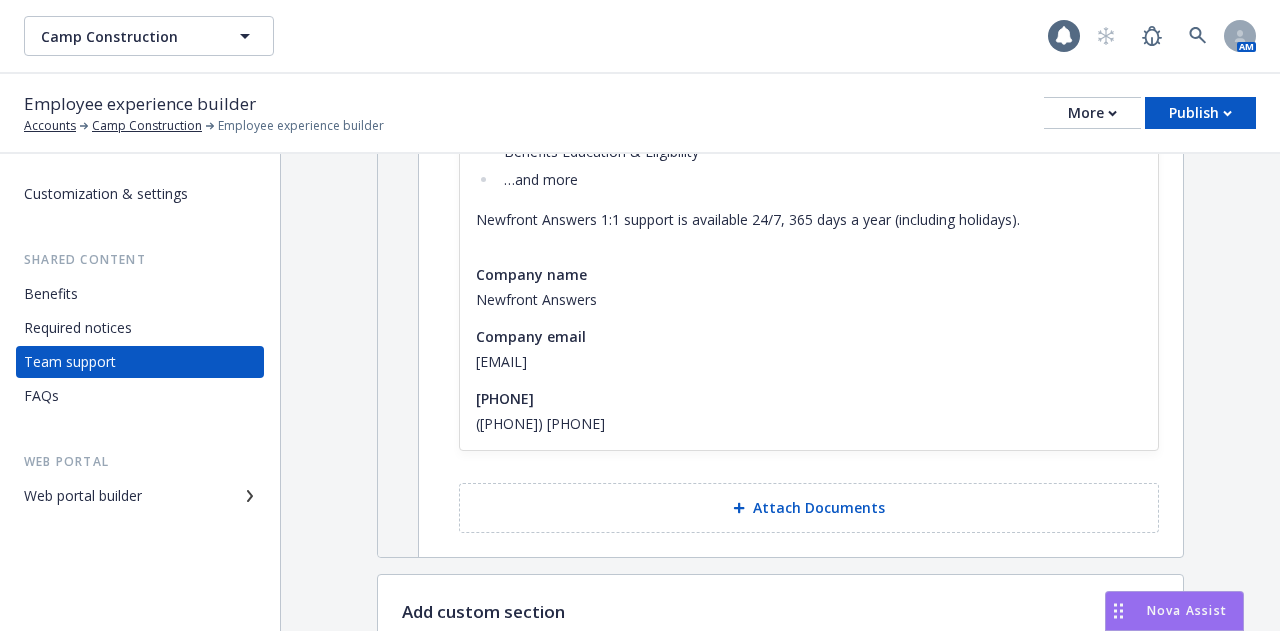 scroll, scrollTop: 536, scrollLeft: 0, axis: vertical 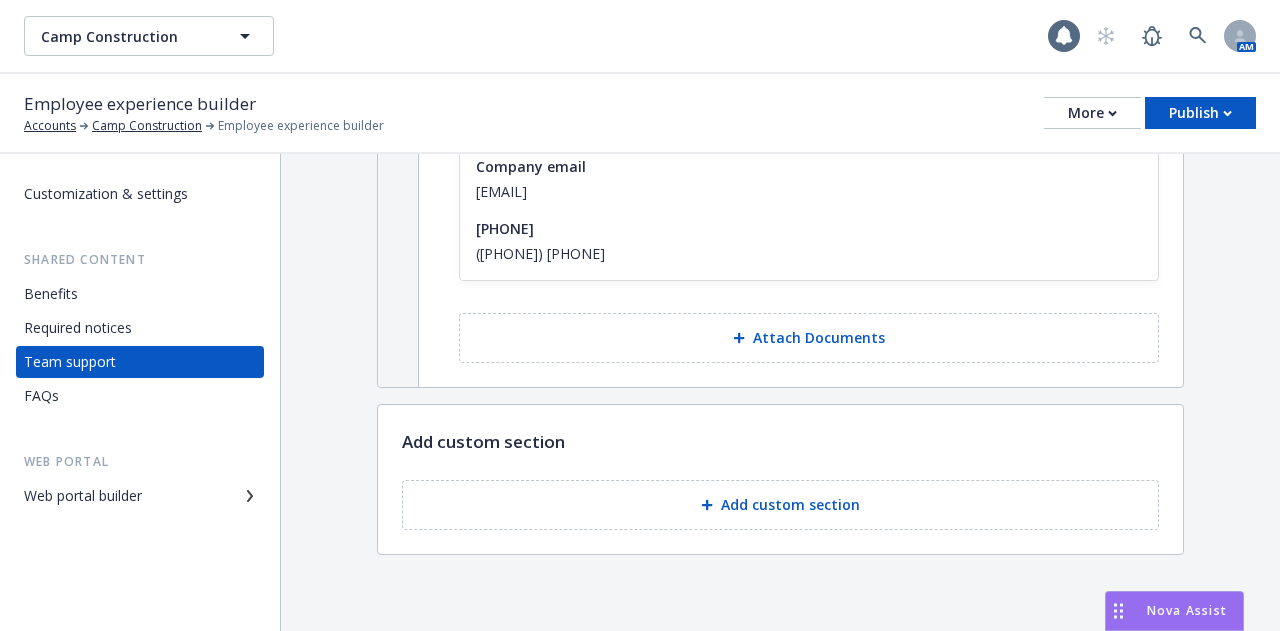 click on "Customization & settings Shared content Benefits Required notices Team support FAQs Web portal Web portal builder" at bounding box center (140, 345) 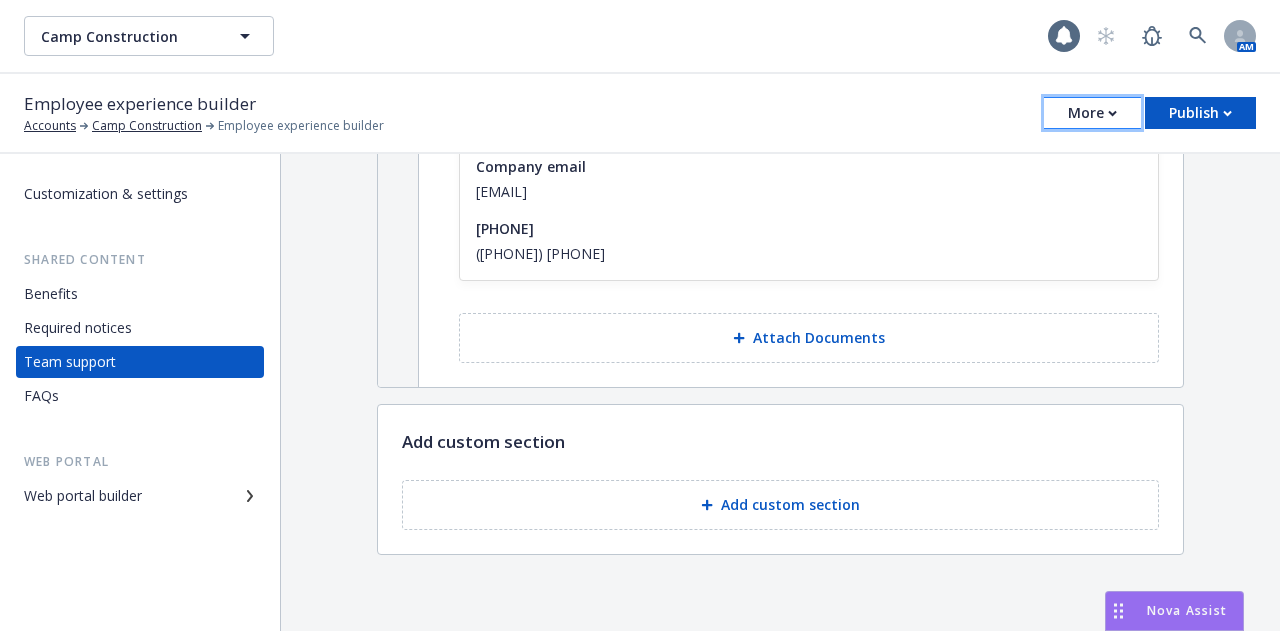 click on "More" at bounding box center (1092, 113) 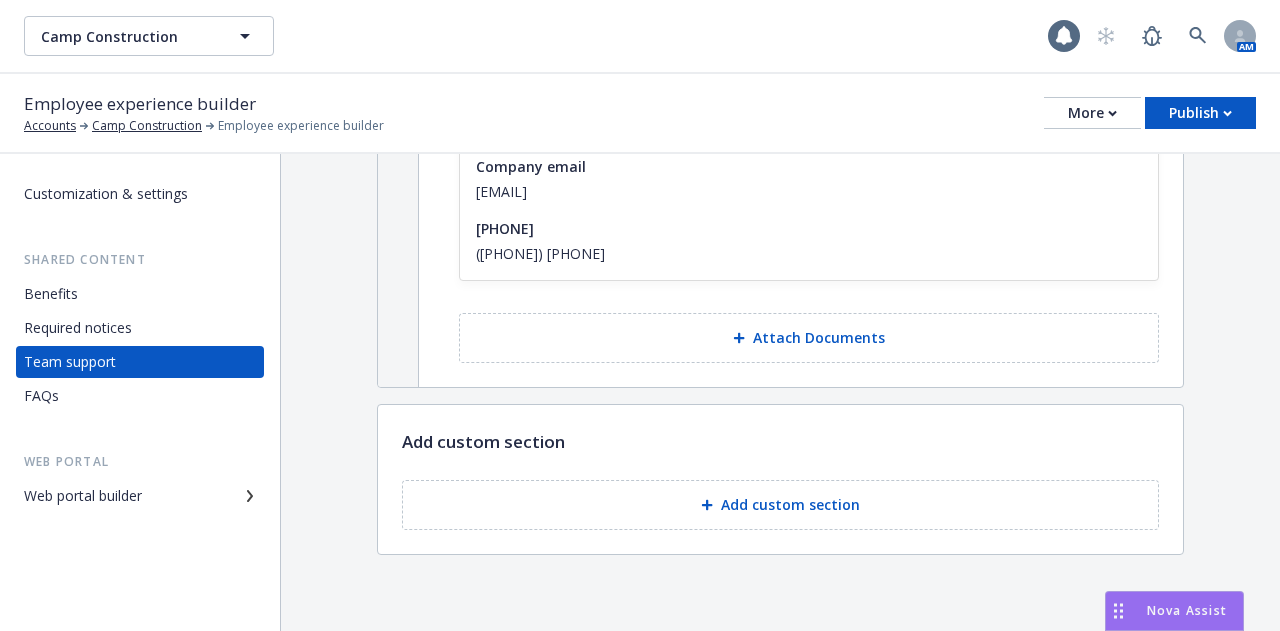 click on "Employee experience builder Accounts Camp Construction Employee experience builder More Copy preview link Copy portal link Configure test user to preview app Publish" at bounding box center (640, 113) 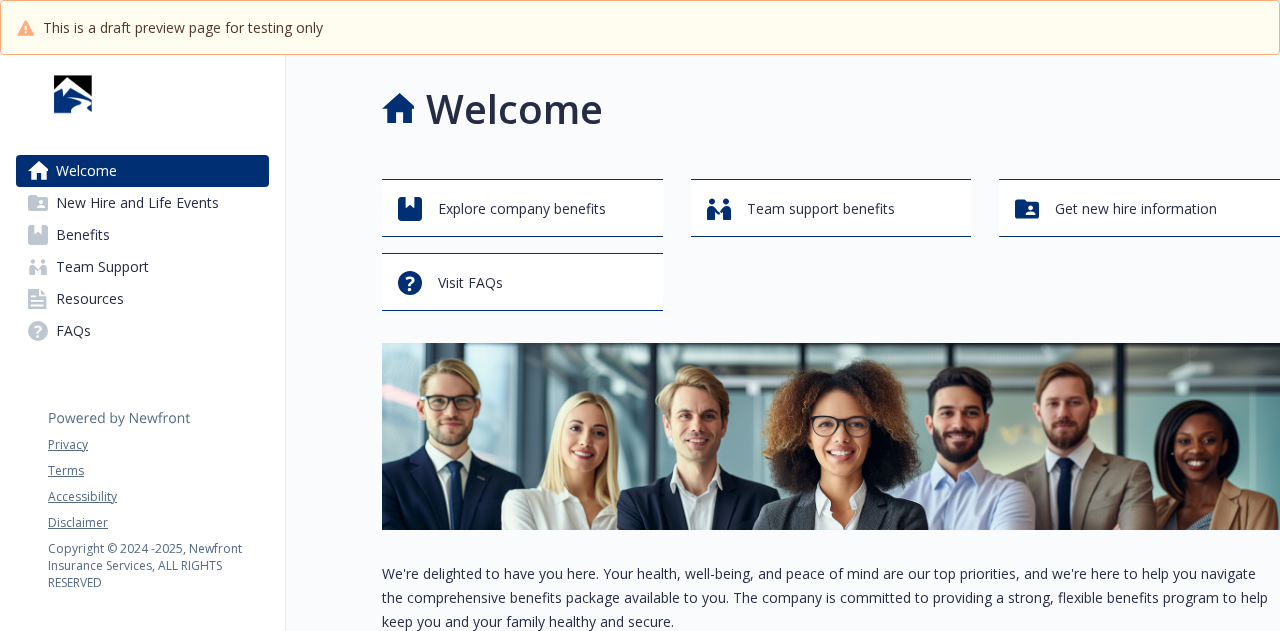 scroll, scrollTop: 0, scrollLeft: 0, axis: both 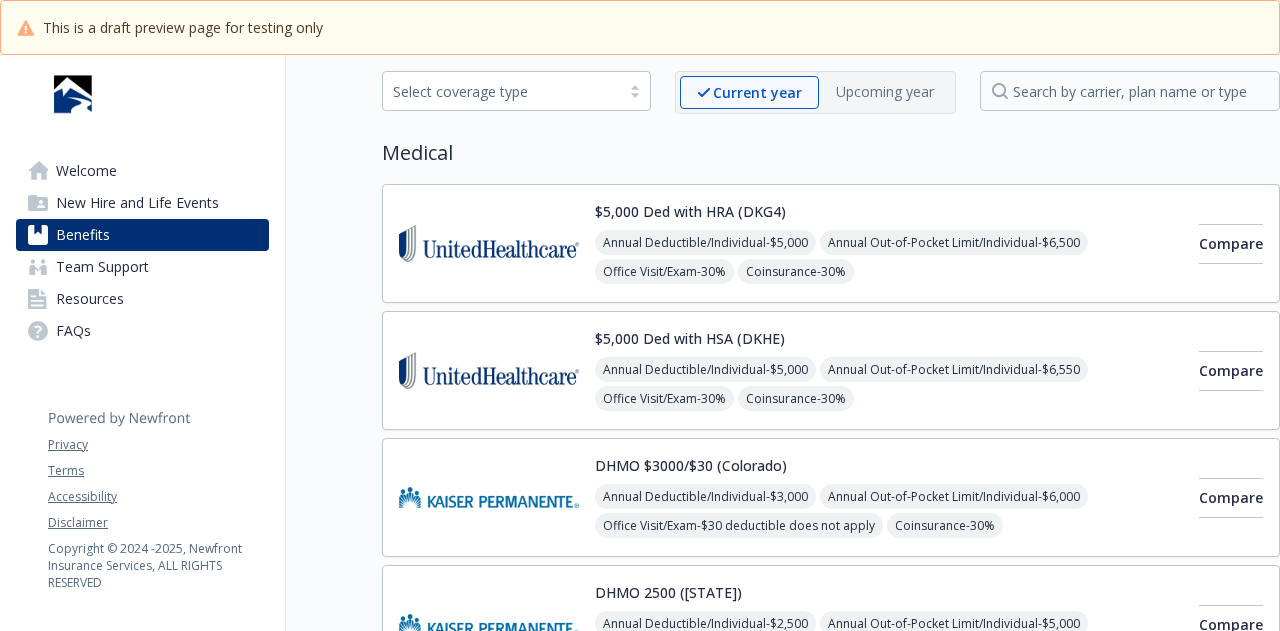click at bounding box center (489, 243) 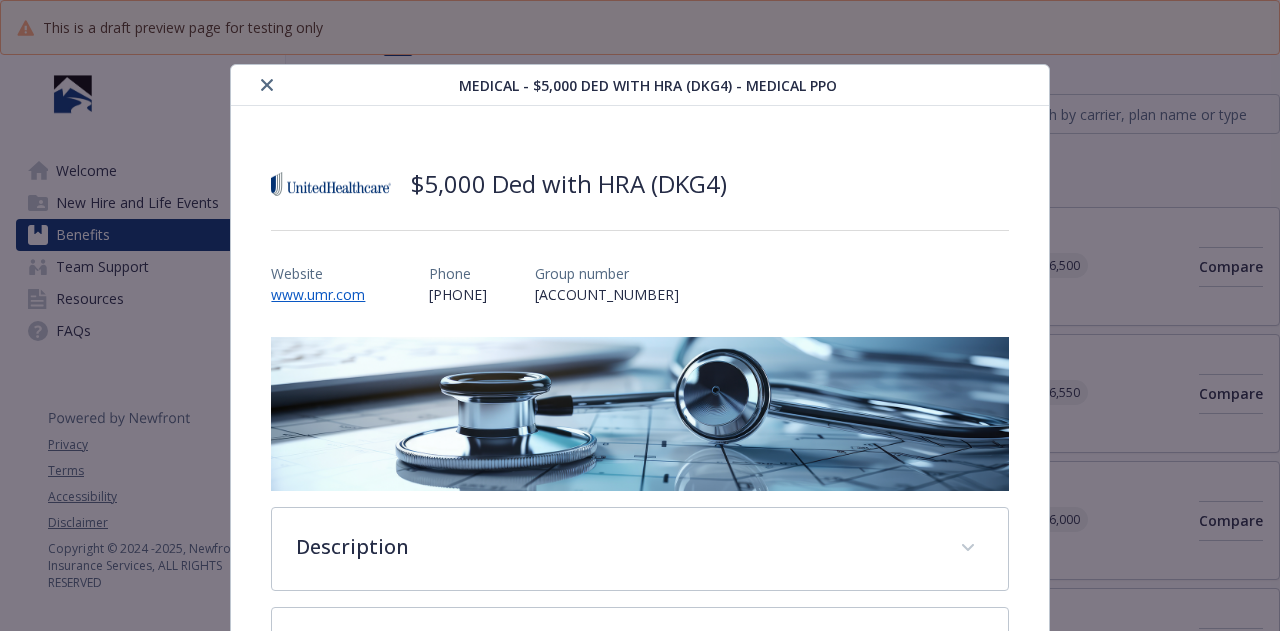scroll, scrollTop: 92, scrollLeft: 0, axis: vertical 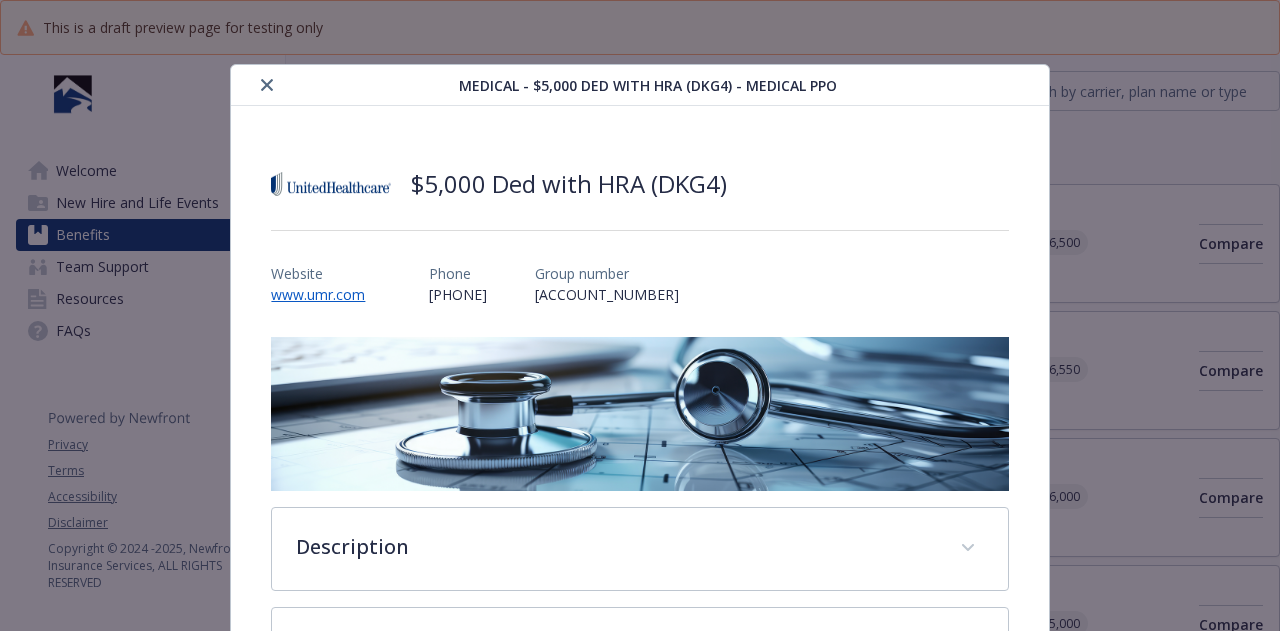 click 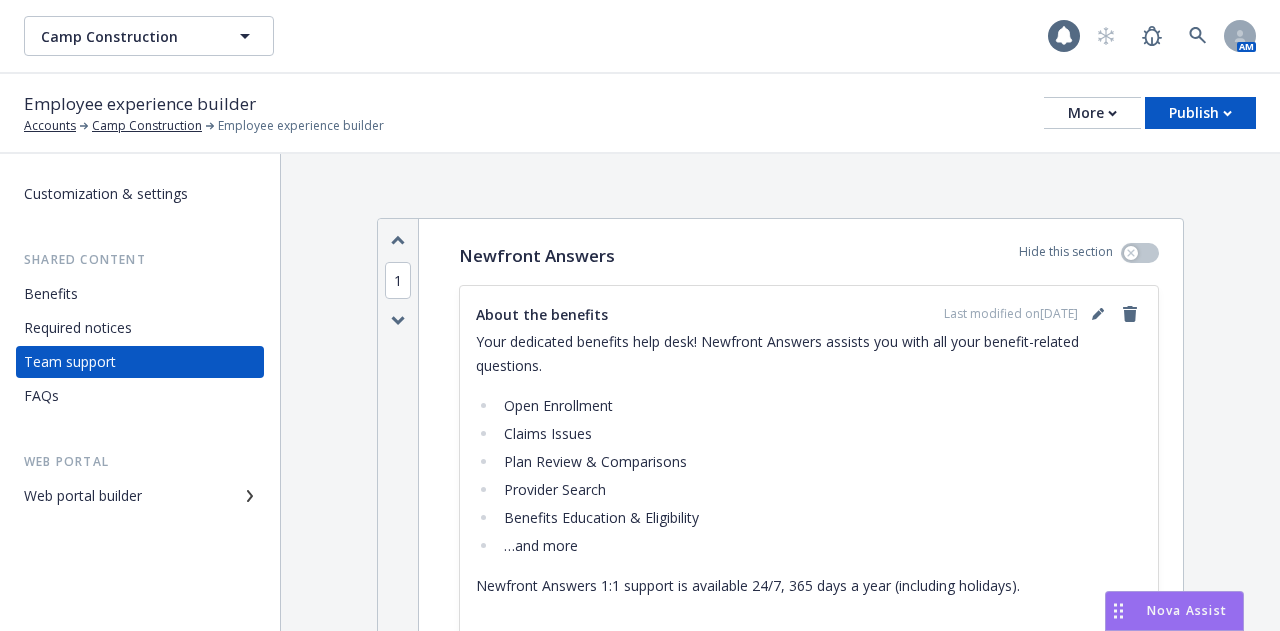 scroll, scrollTop: 0, scrollLeft: 0, axis: both 